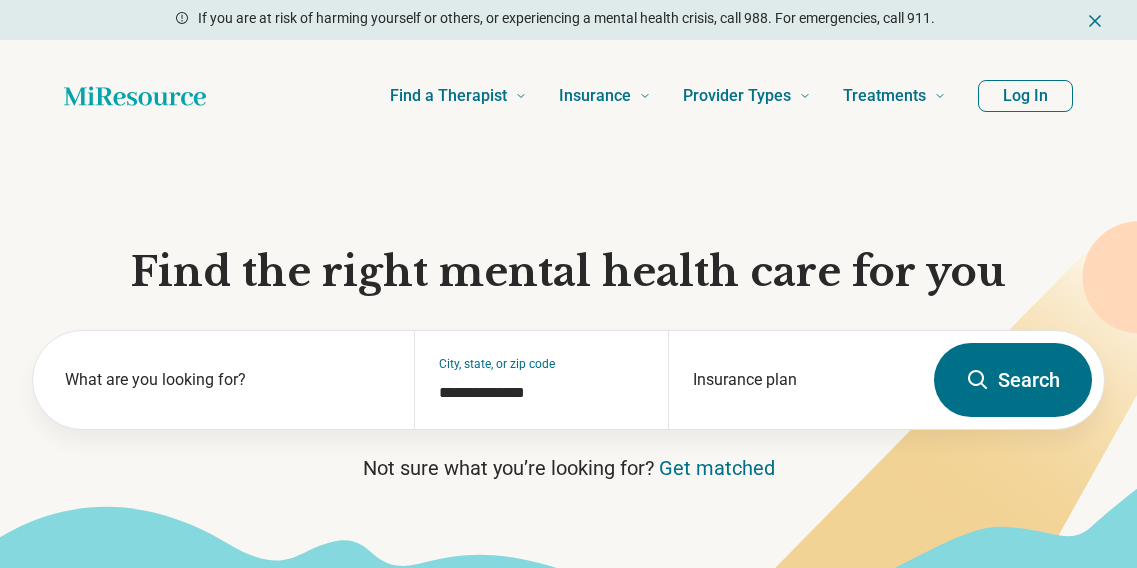 scroll, scrollTop: 0, scrollLeft: 0, axis: both 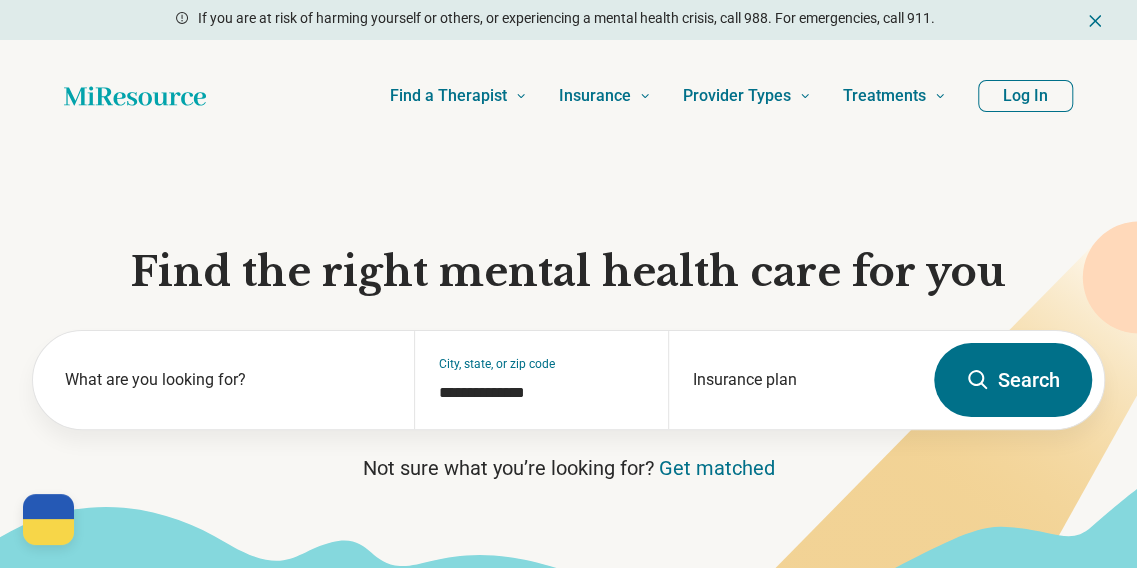 click on "Log In" at bounding box center [1025, 96] 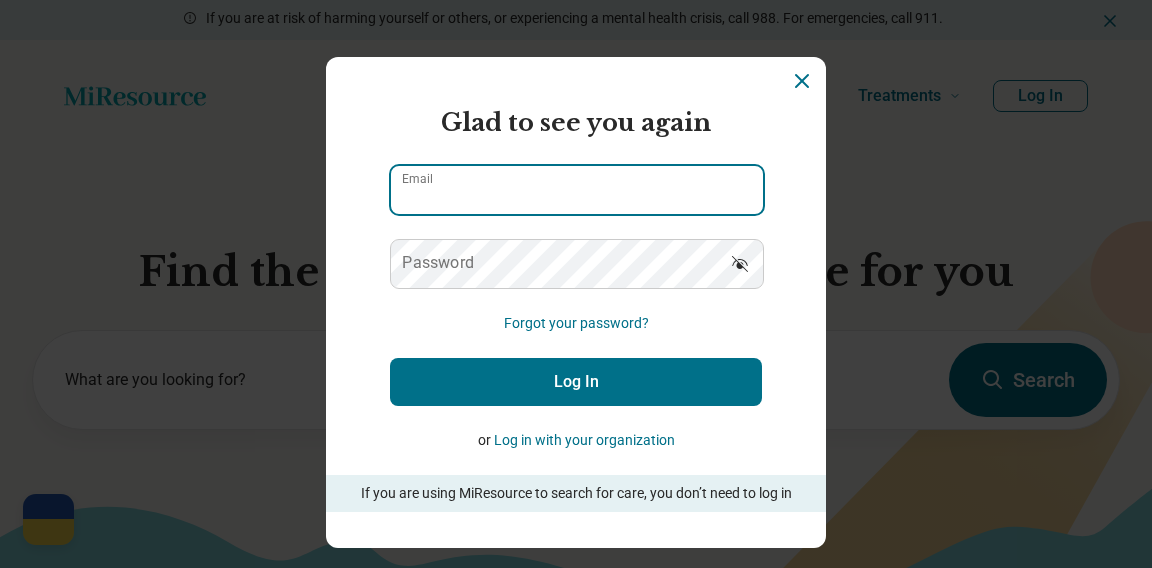 click on "Email" at bounding box center [577, 190] 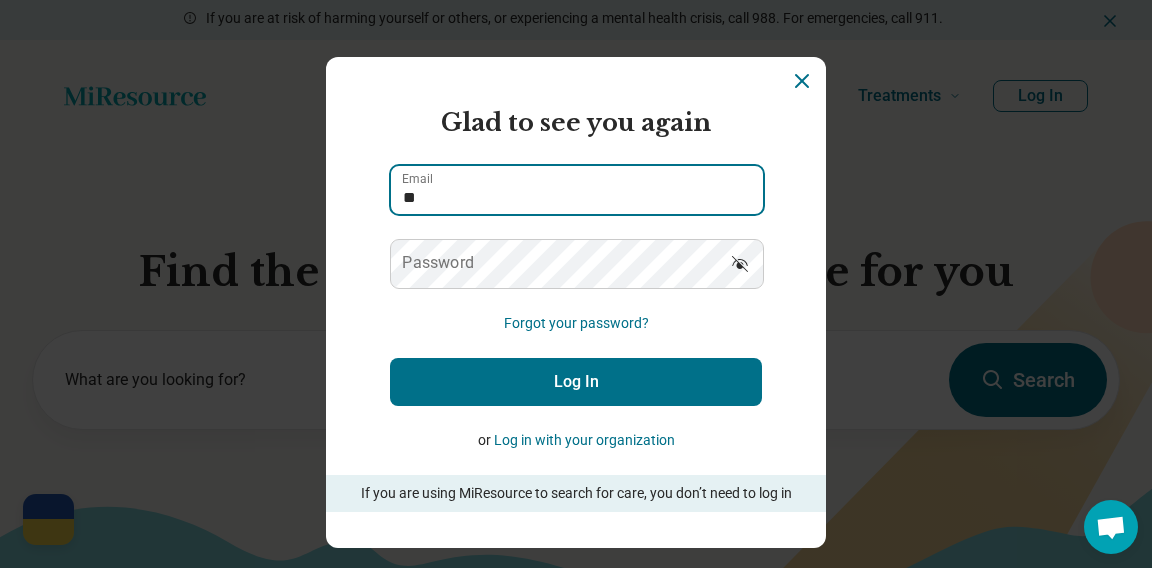 click on "**" at bounding box center (577, 190) 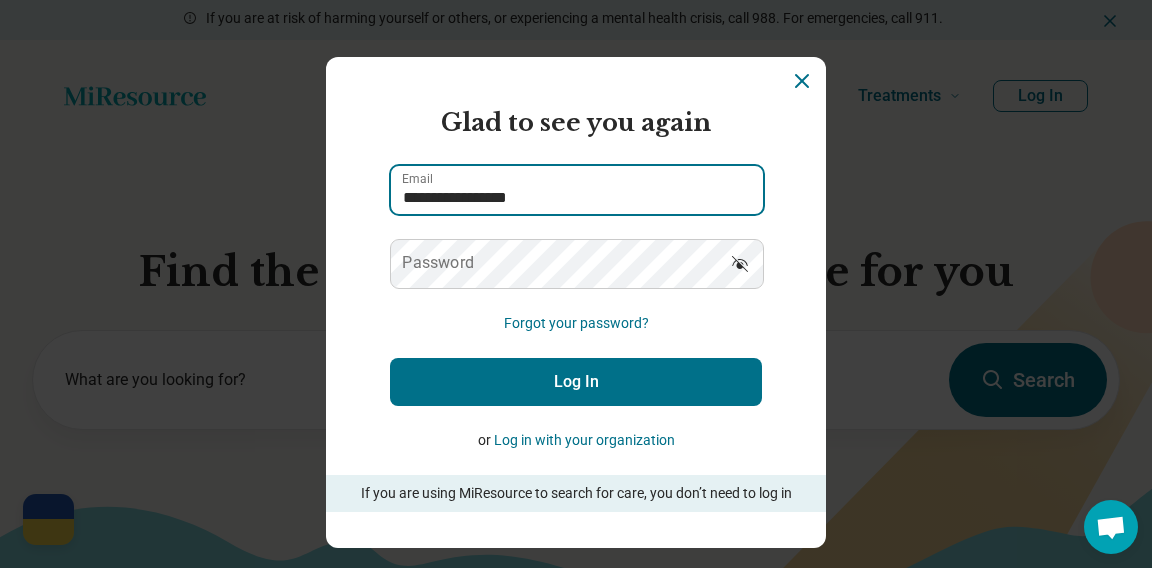 type on "**********" 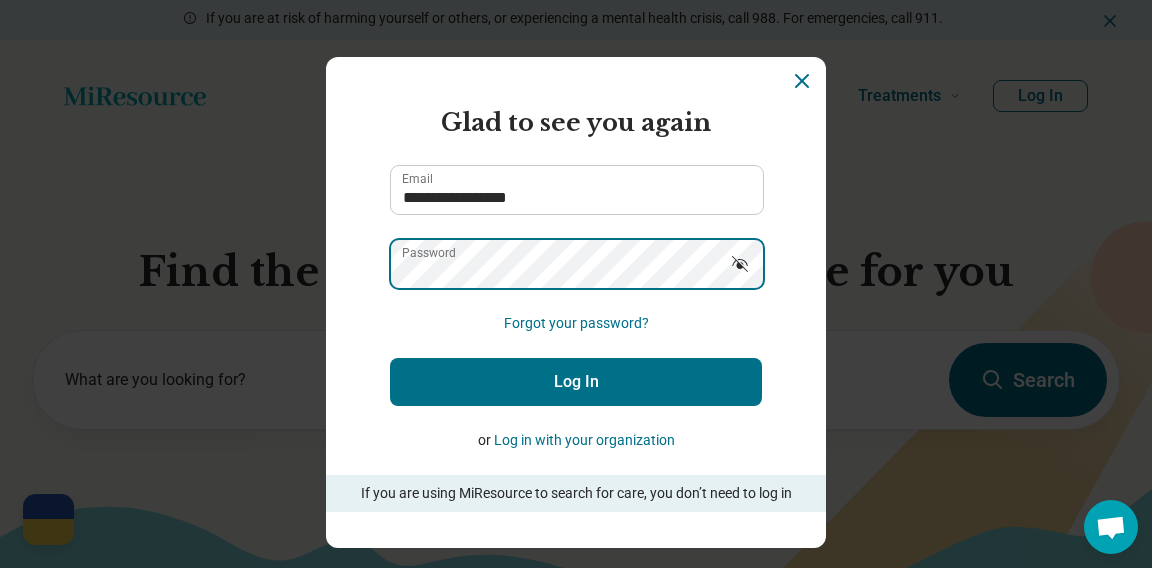 click on "Log In" at bounding box center (576, 382) 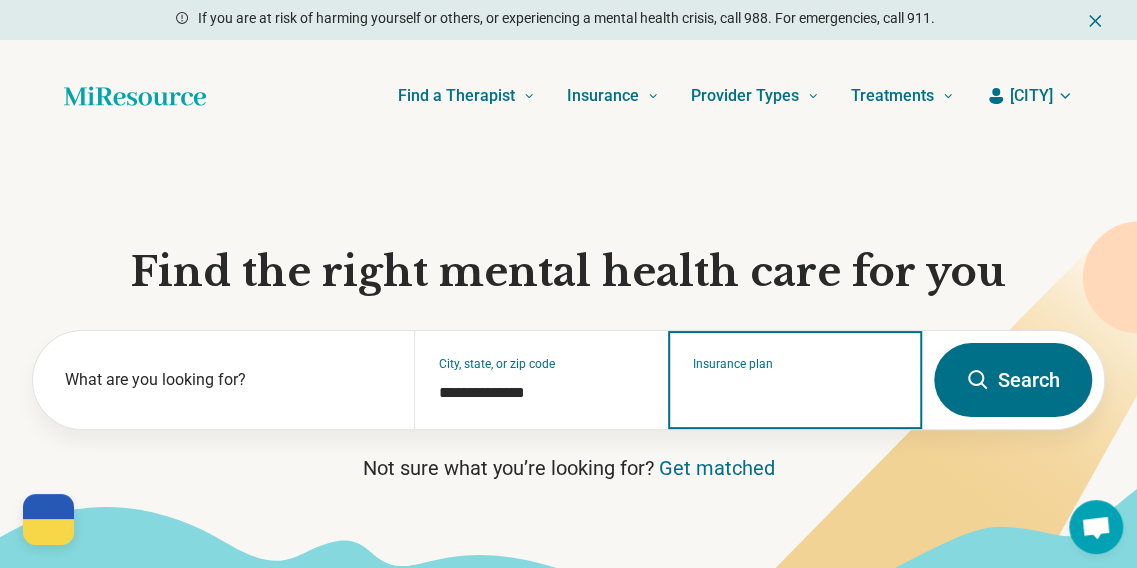 click on "Insurance plan" at bounding box center [795, 380] 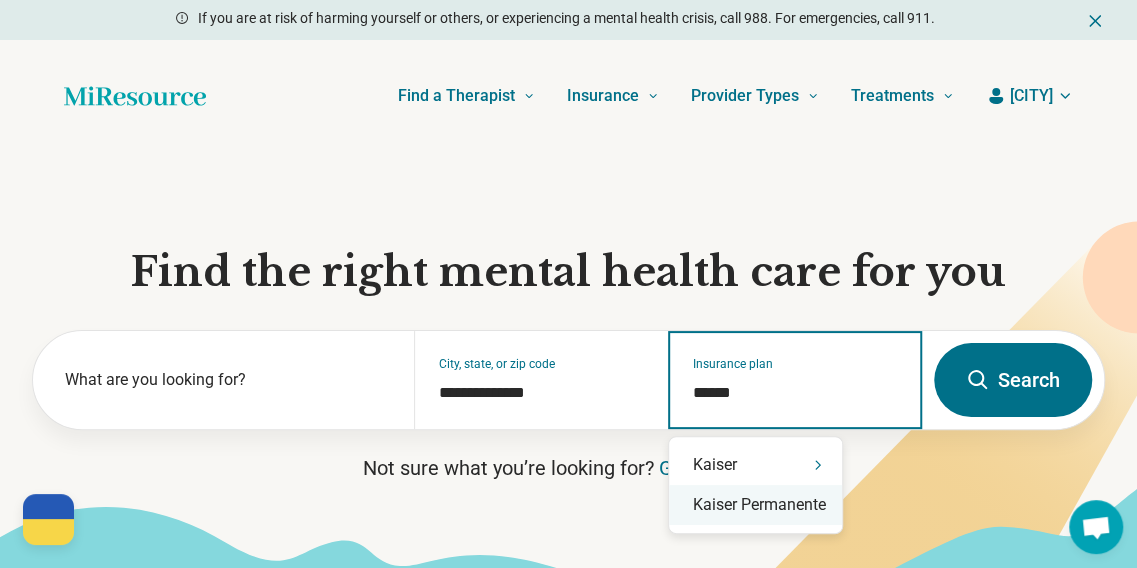 click on "Kaiser Permanente" at bounding box center [755, 505] 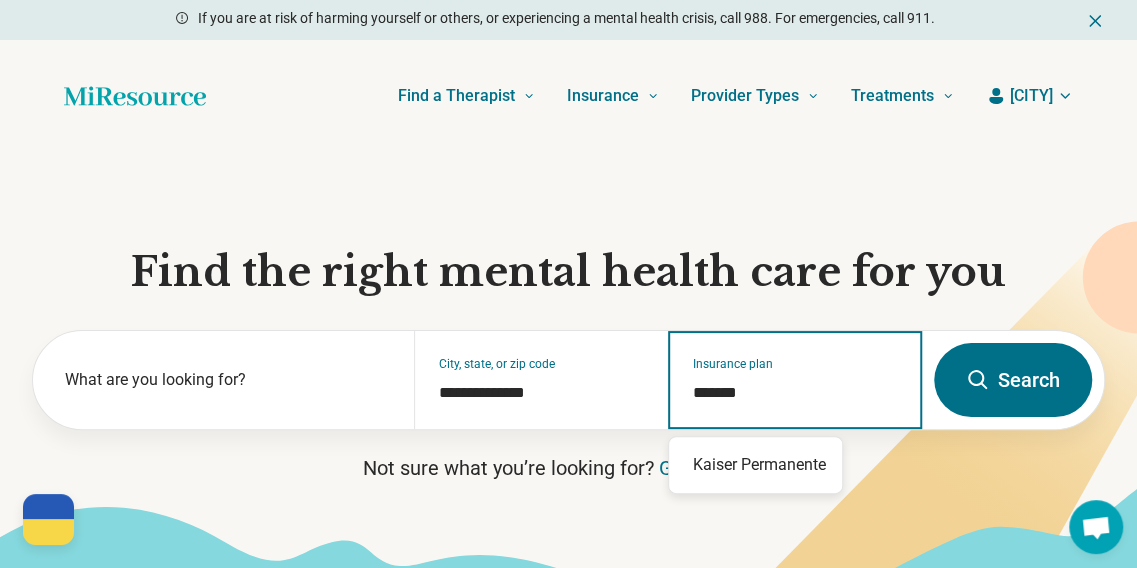type on "******" 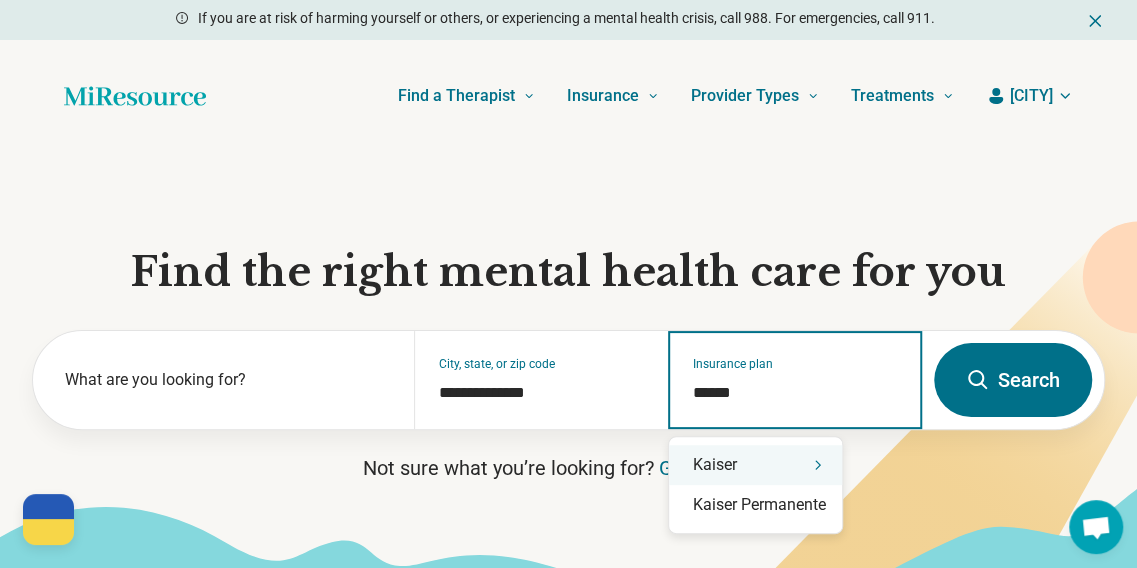 click on "Kaiser" at bounding box center [755, 465] 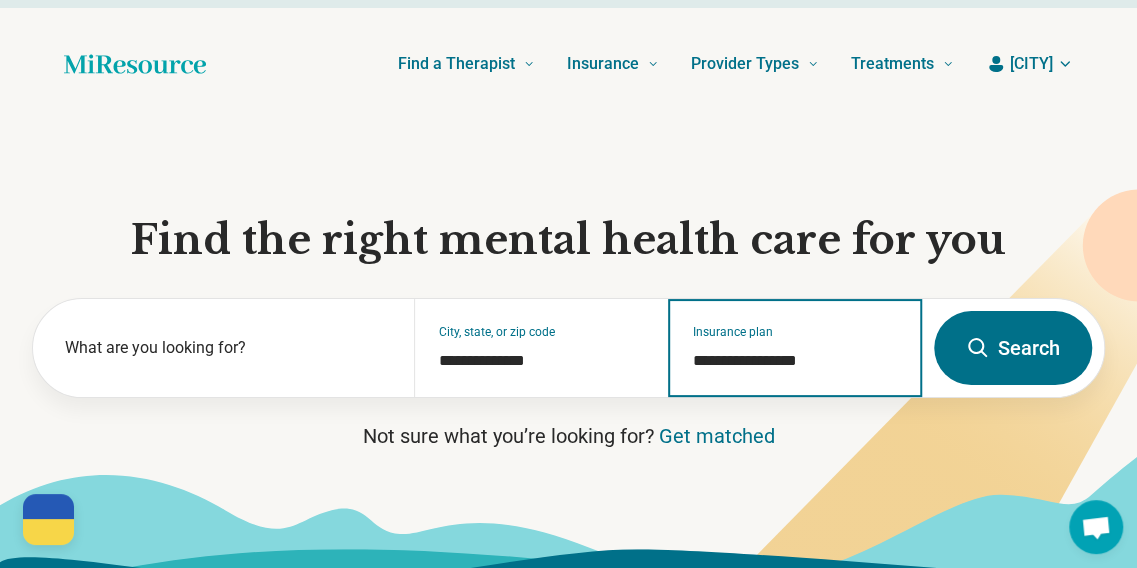scroll, scrollTop: 0, scrollLeft: 0, axis: both 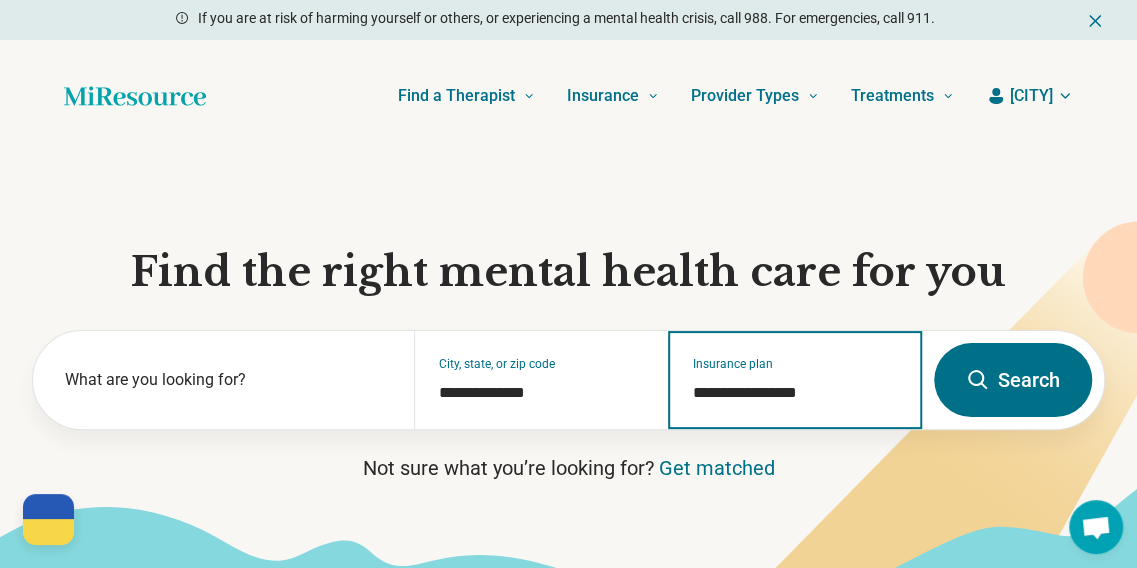 click on "**********" at bounding box center (795, 393) 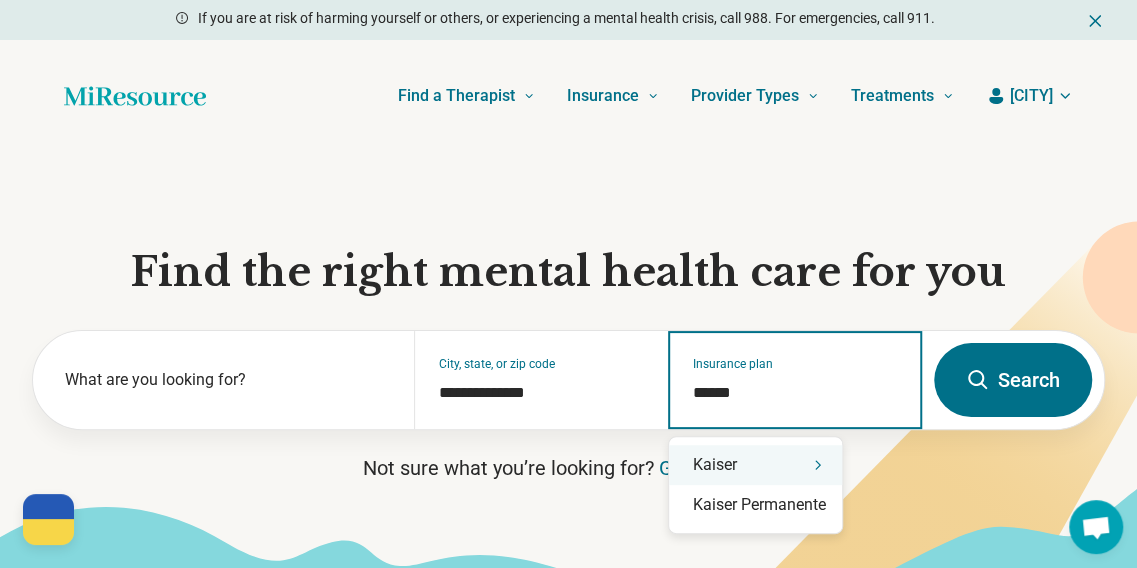 click on "Kaiser" at bounding box center [755, 465] 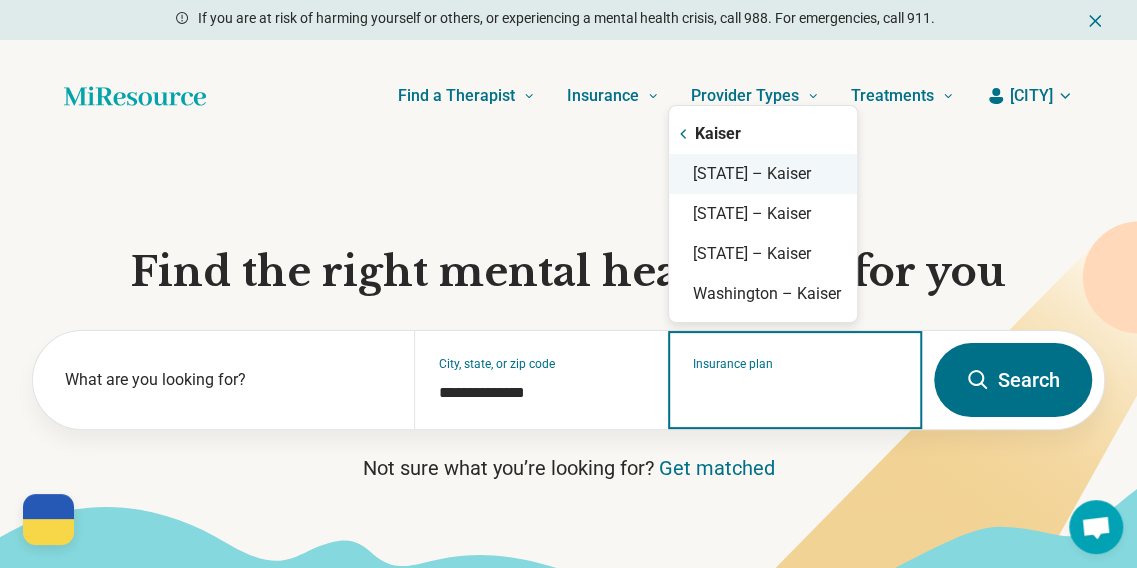 click on "[STATE] – Kaiser" at bounding box center (763, 174) 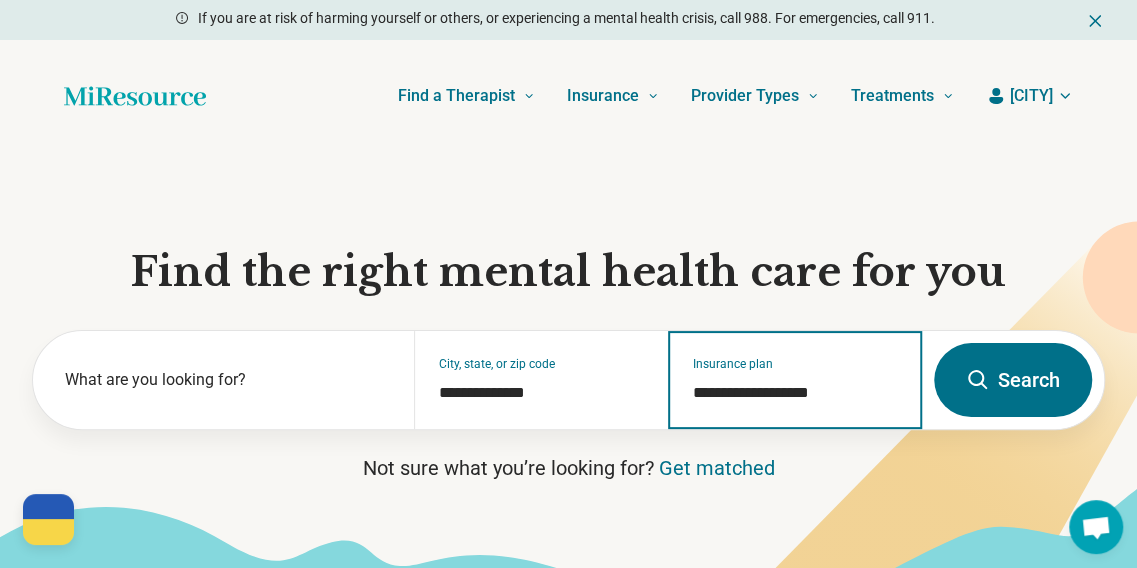 type on "**********" 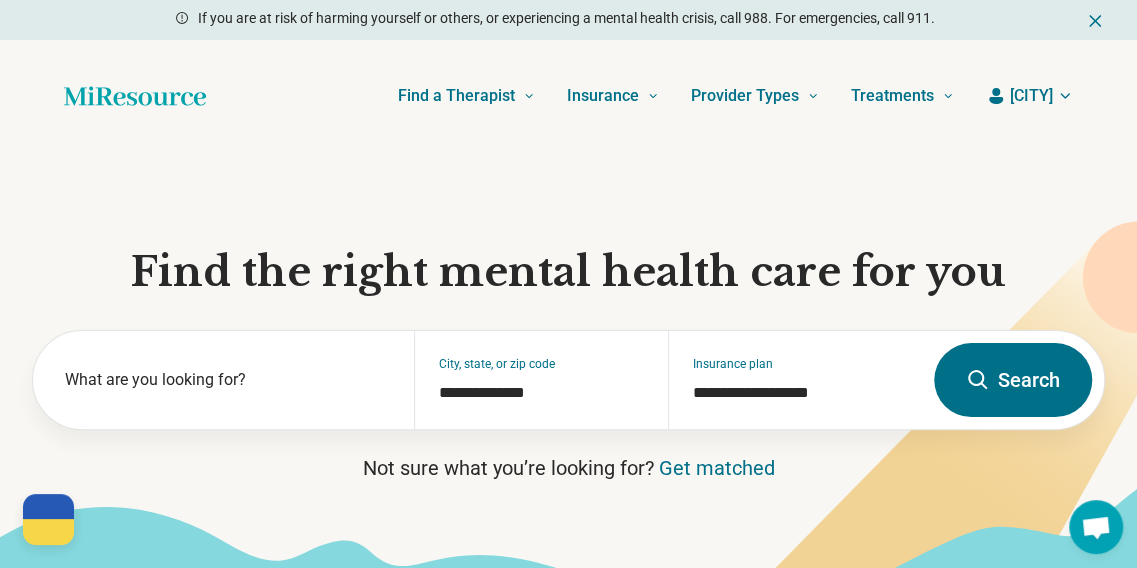 click on "Search" at bounding box center (1013, 380) 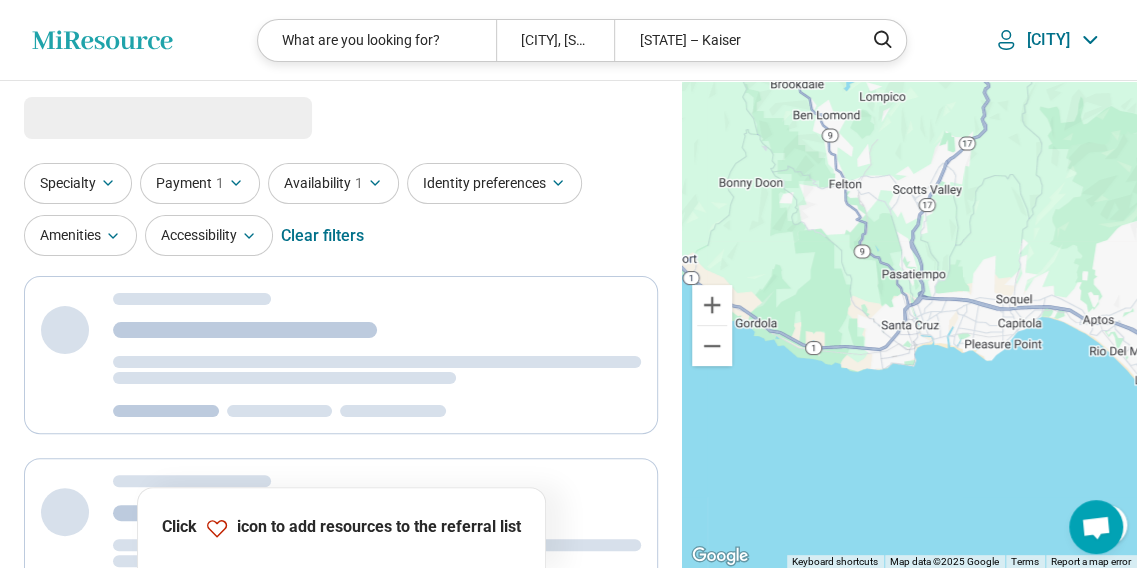 select on "***" 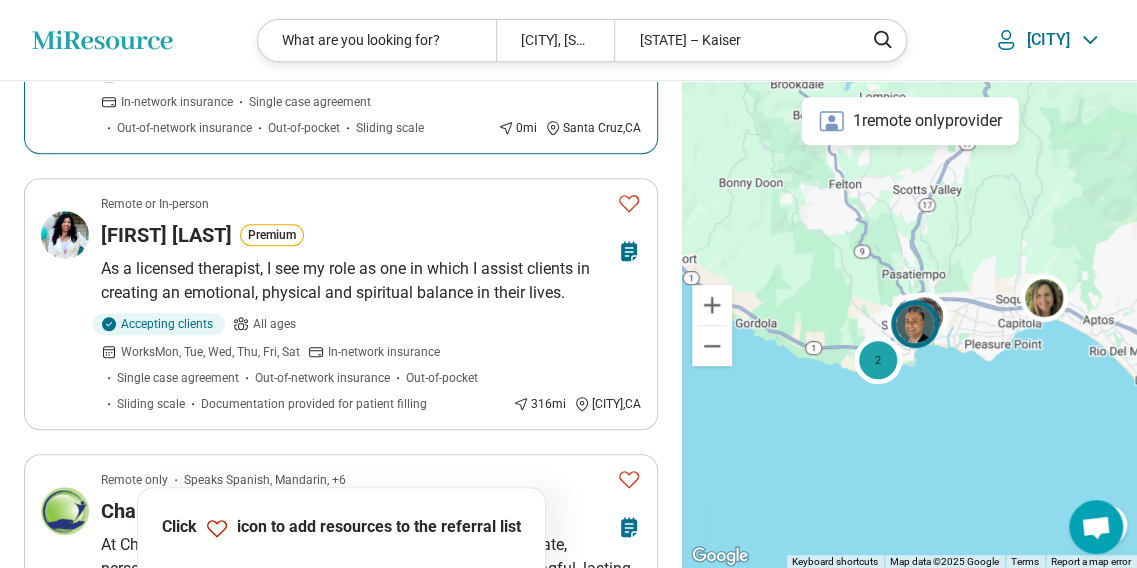scroll, scrollTop: 367, scrollLeft: 0, axis: vertical 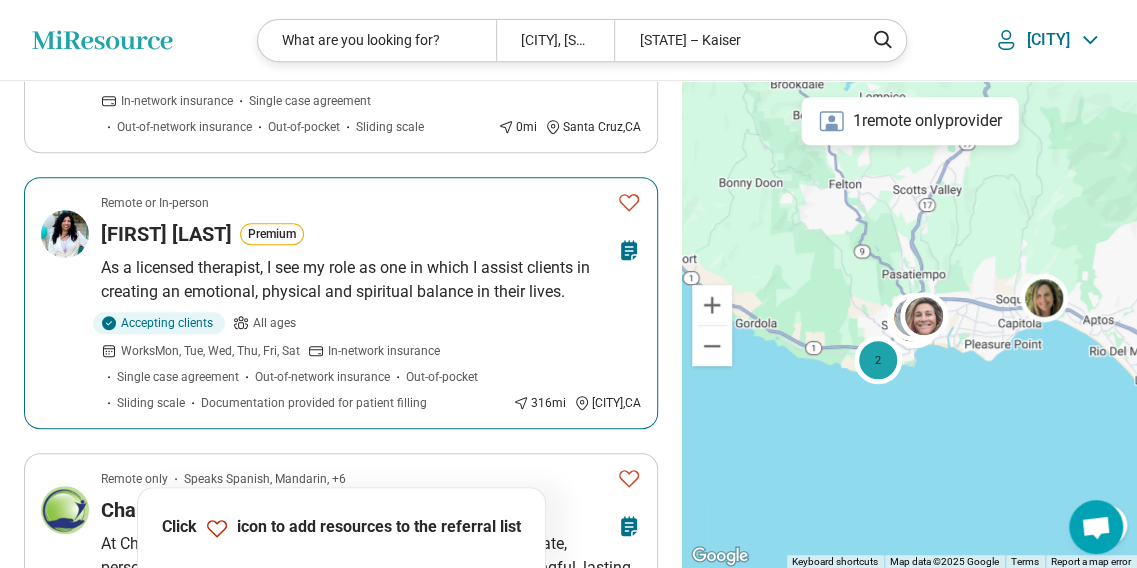 click 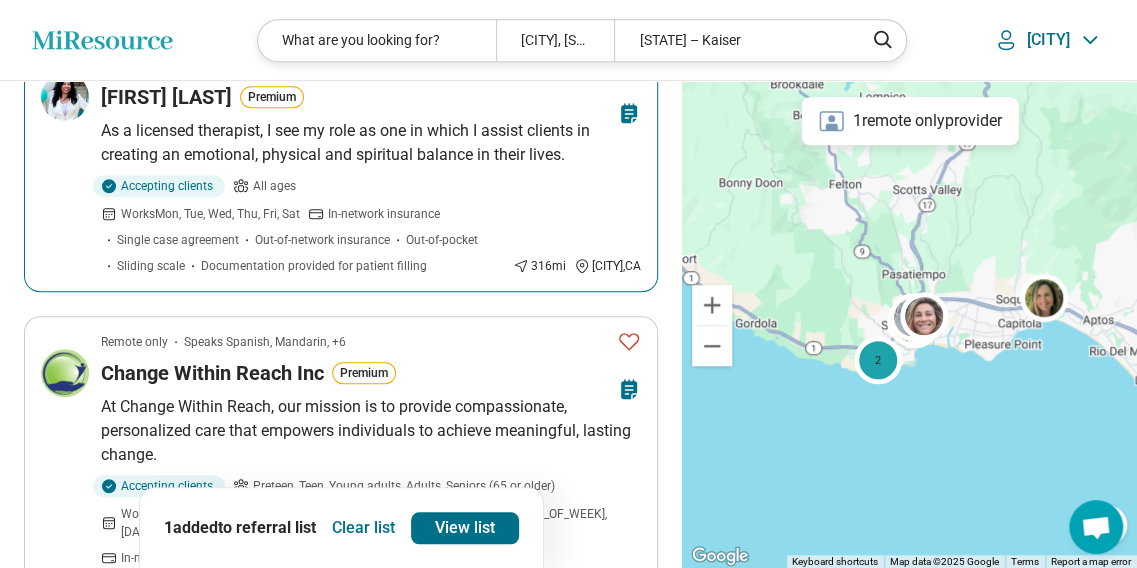 scroll, scrollTop: 535, scrollLeft: 0, axis: vertical 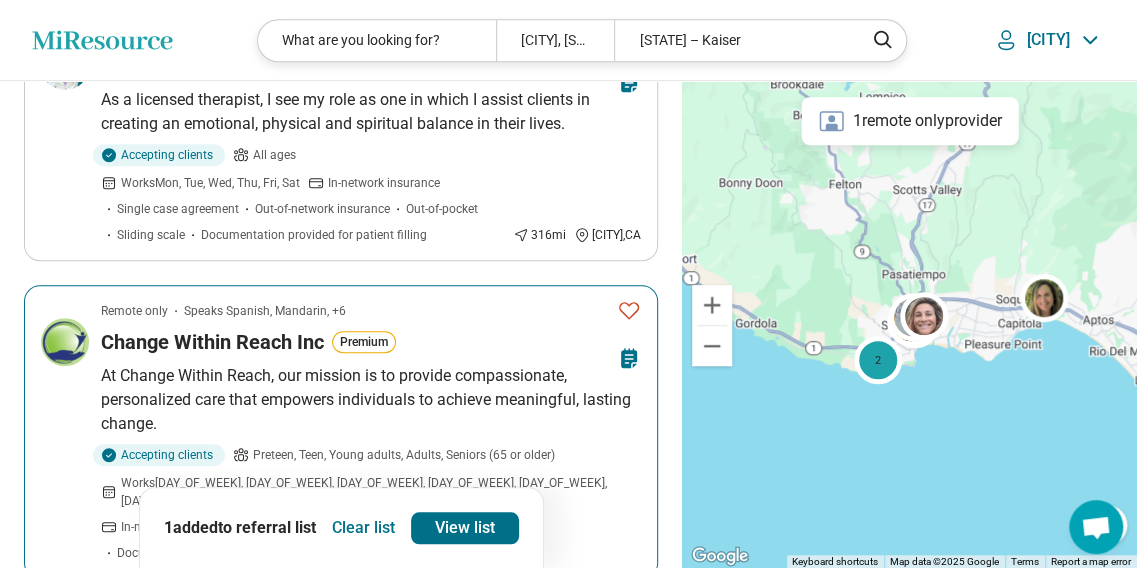 click 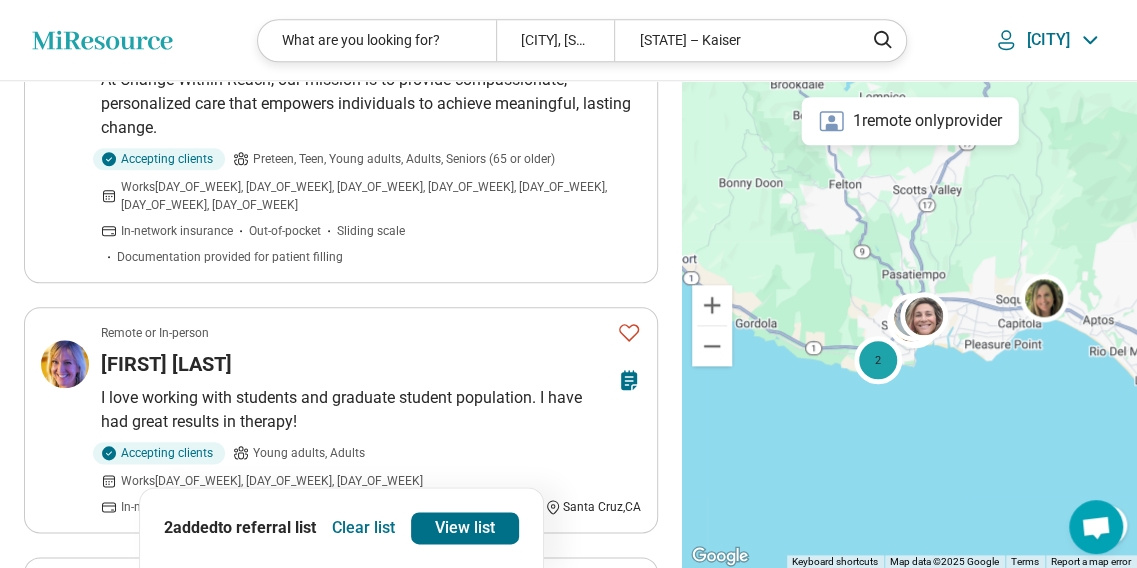 scroll, scrollTop: 841, scrollLeft: 0, axis: vertical 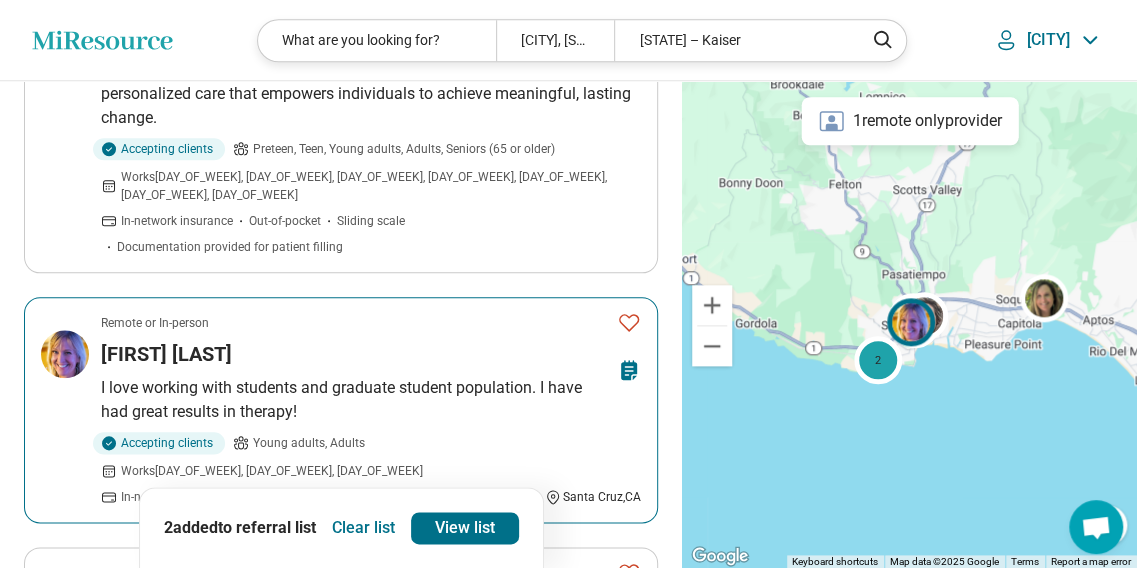 click 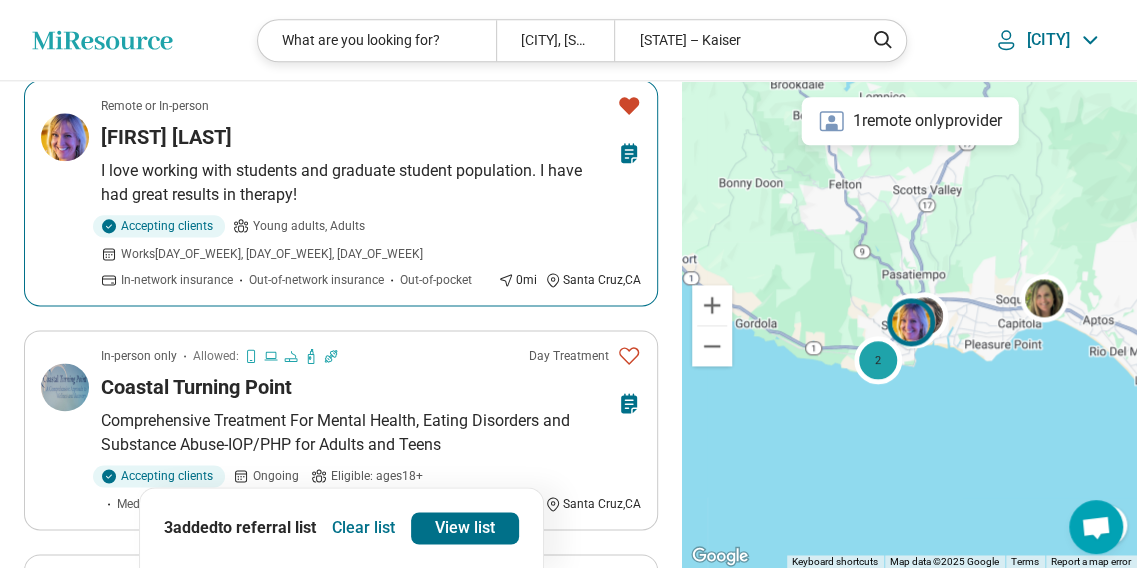 scroll, scrollTop: 1069, scrollLeft: 0, axis: vertical 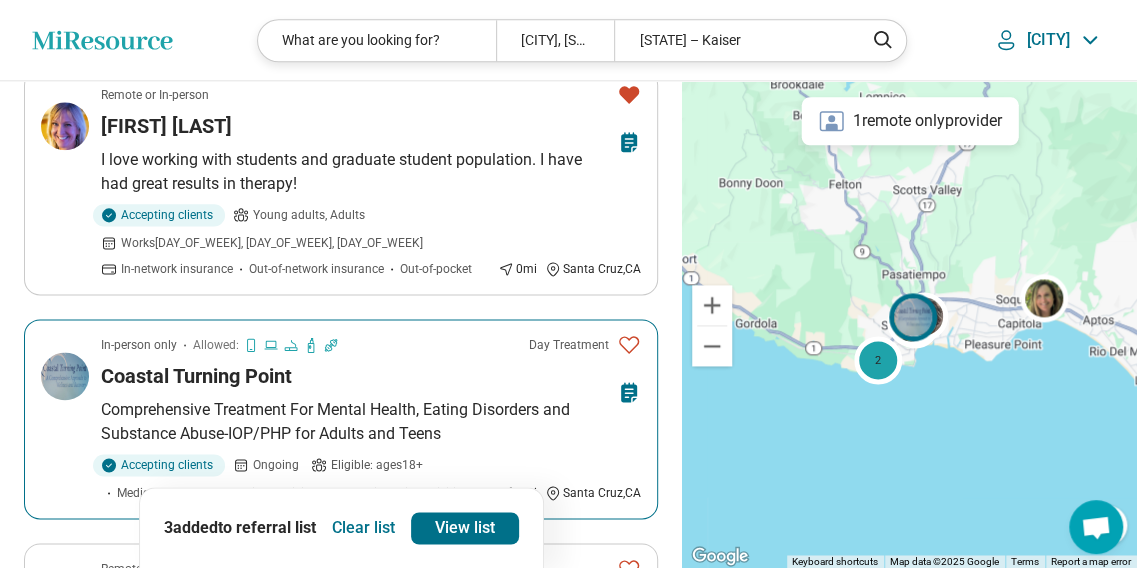 click 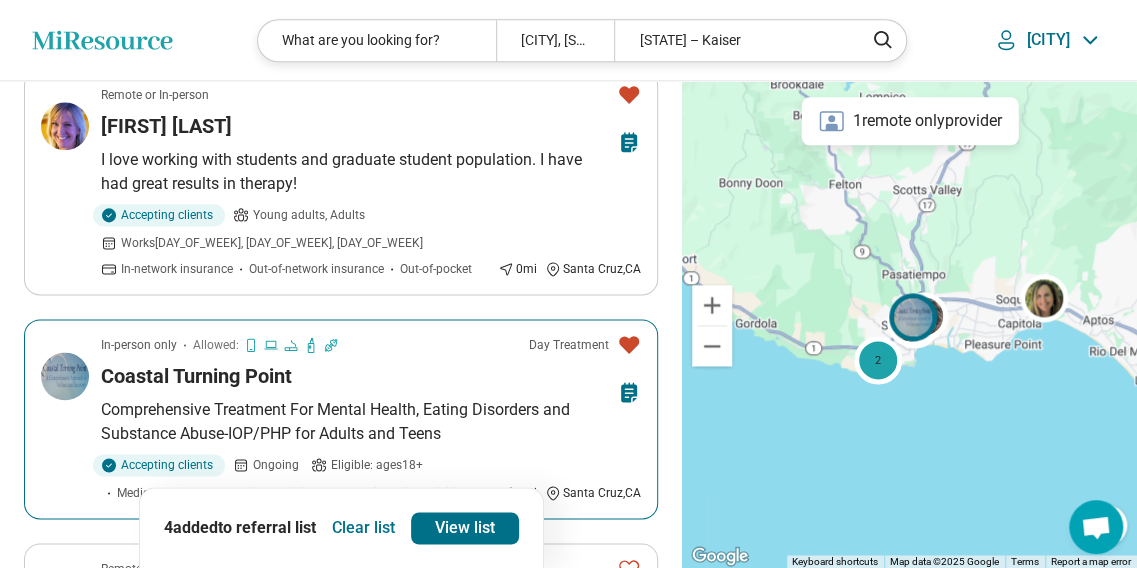 click 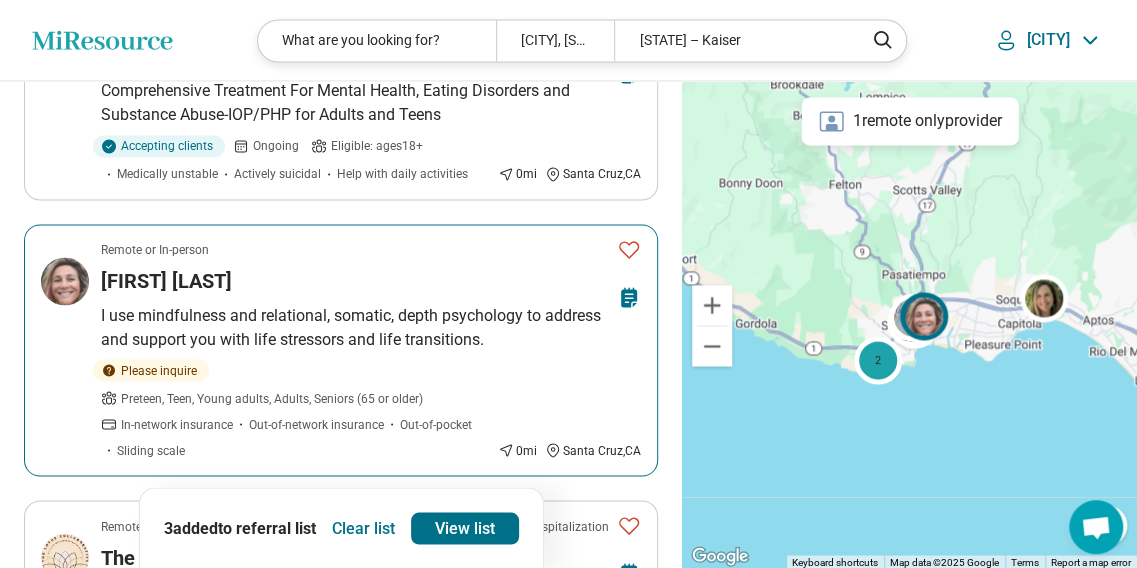 scroll, scrollTop: 1389, scrollLeft: 0, axis: vertical 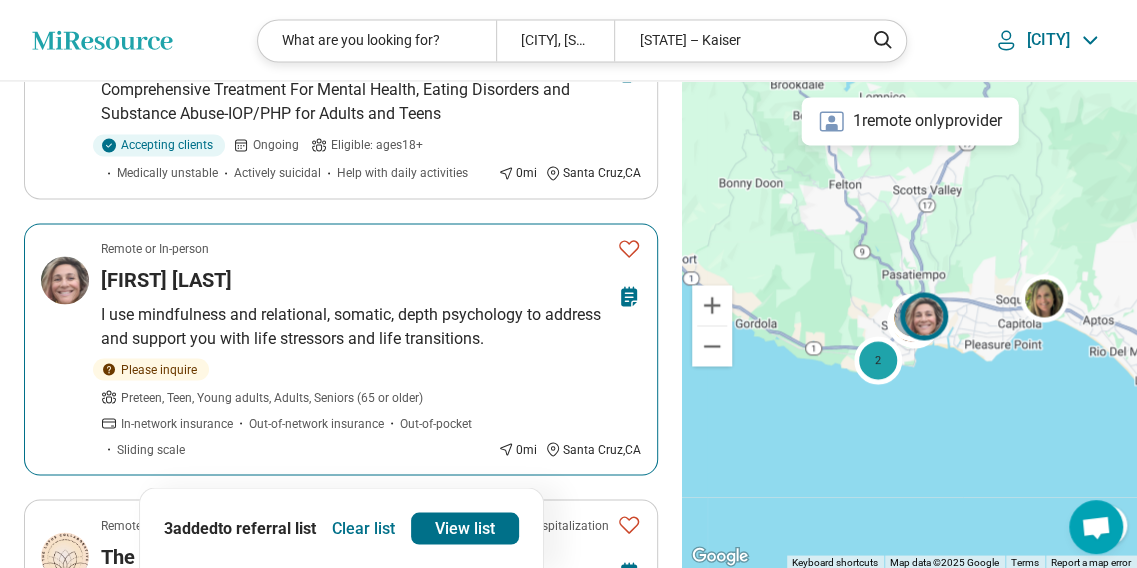 click 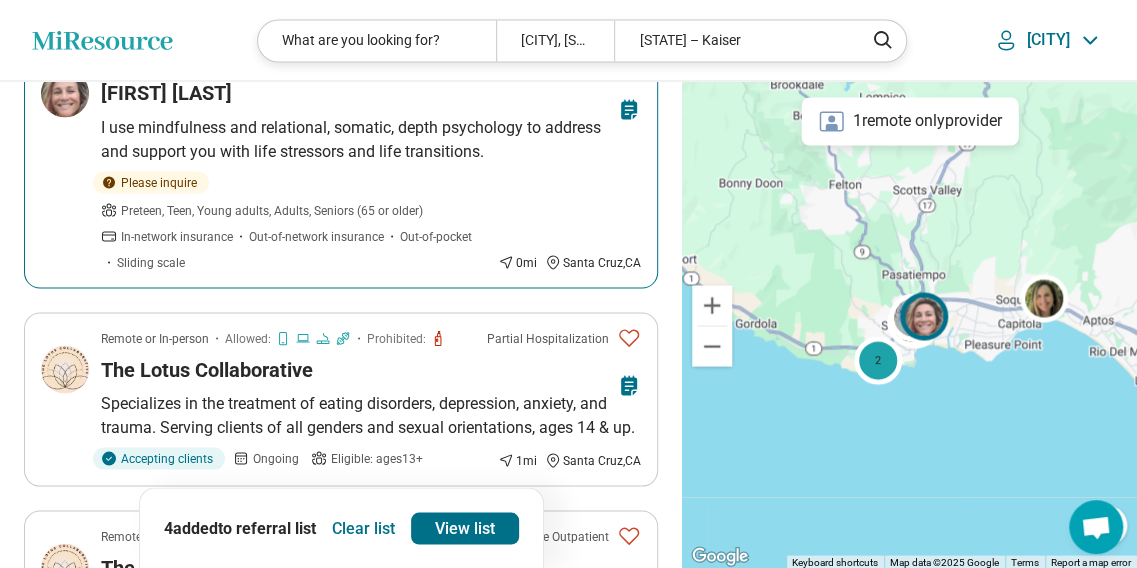 scroll, scrollTop: 1575, scrollLeft: 0, axis: vertical 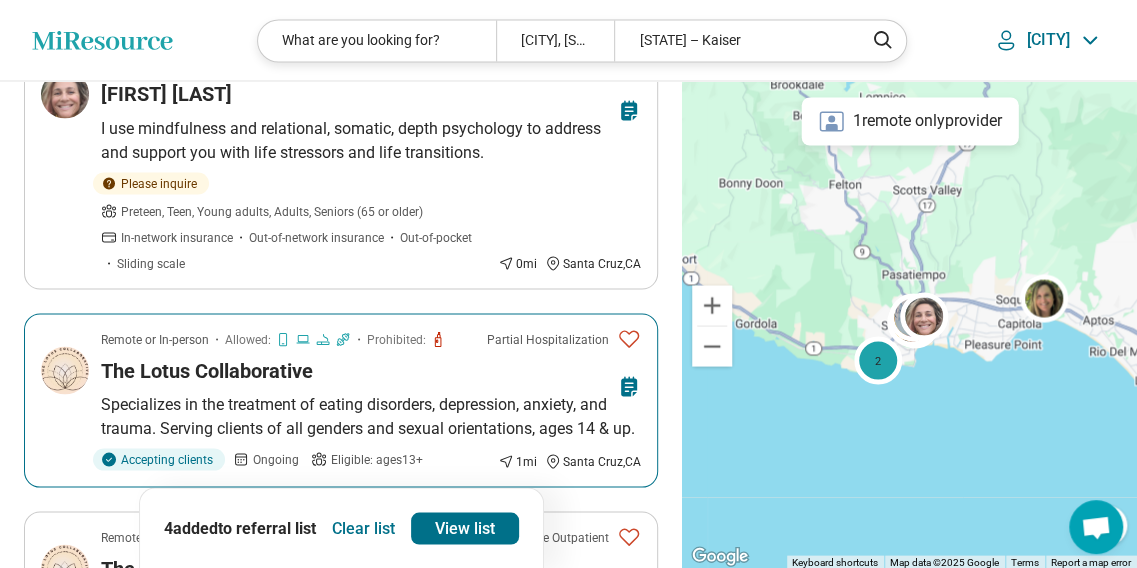 click 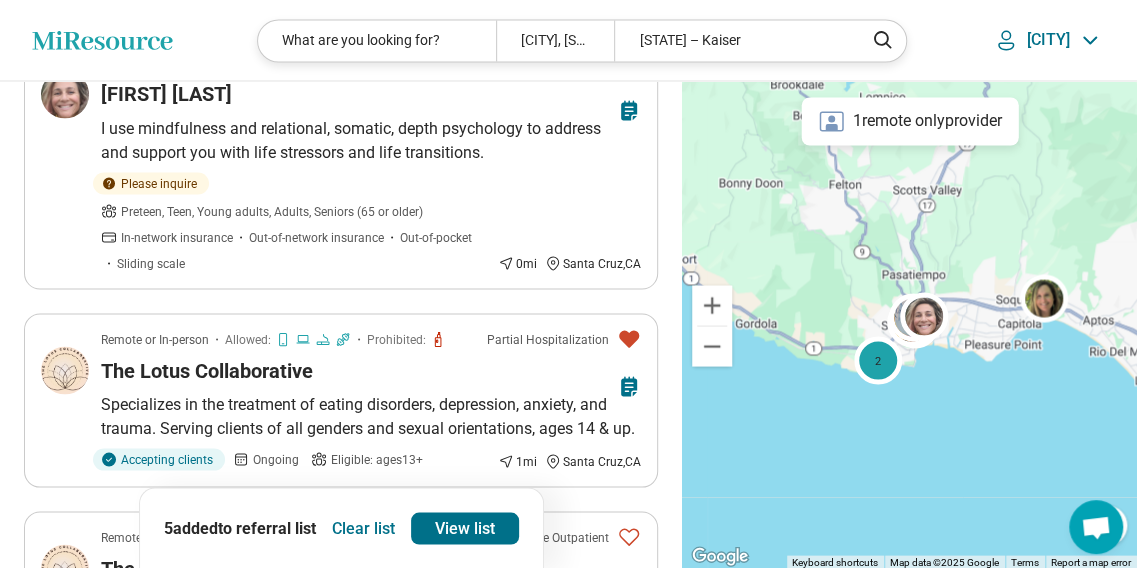 click on "Clear list" at bounding box center [363, 528] 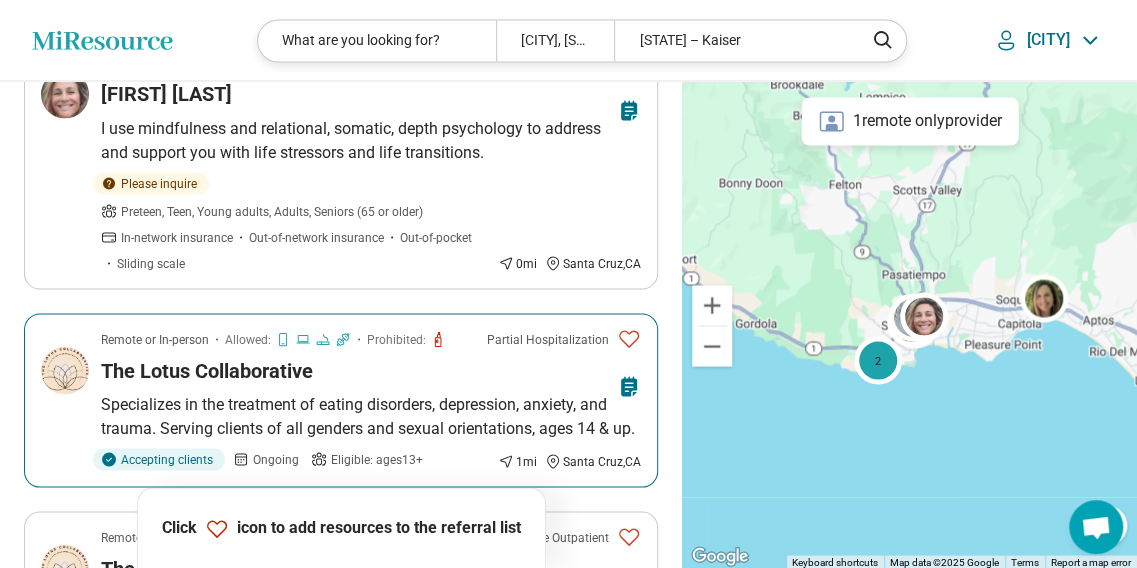 click 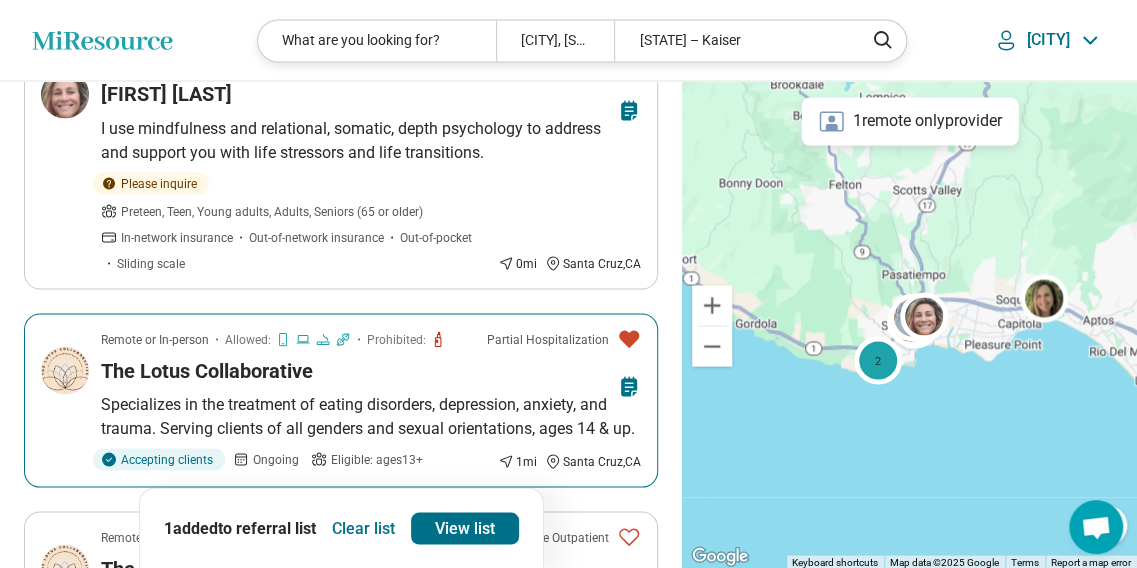 click 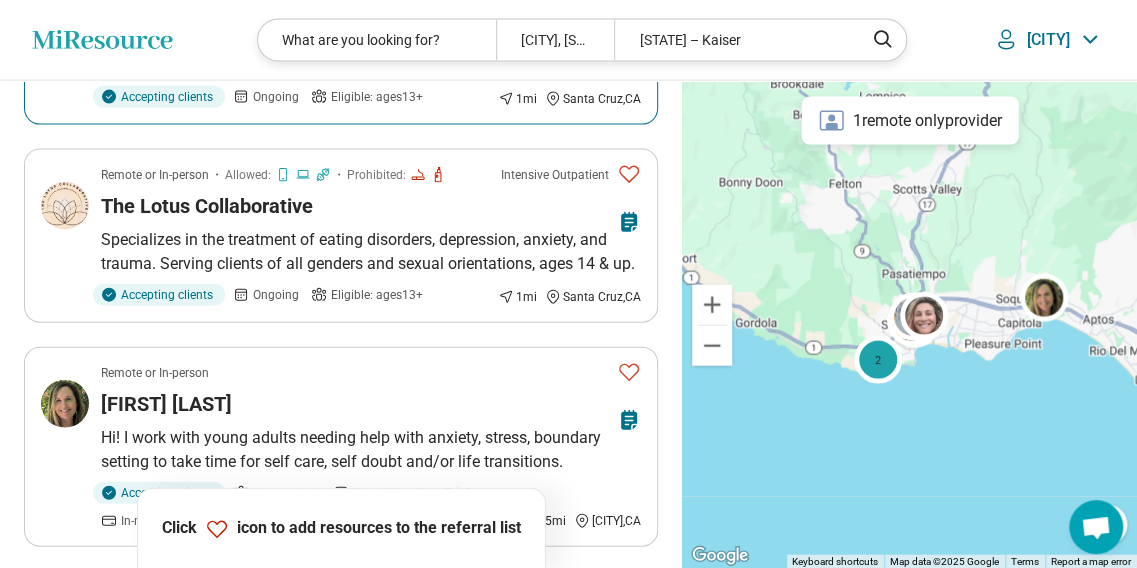 scroll, scrollTop: 1938, scrollLeft: 0, axis: vertical 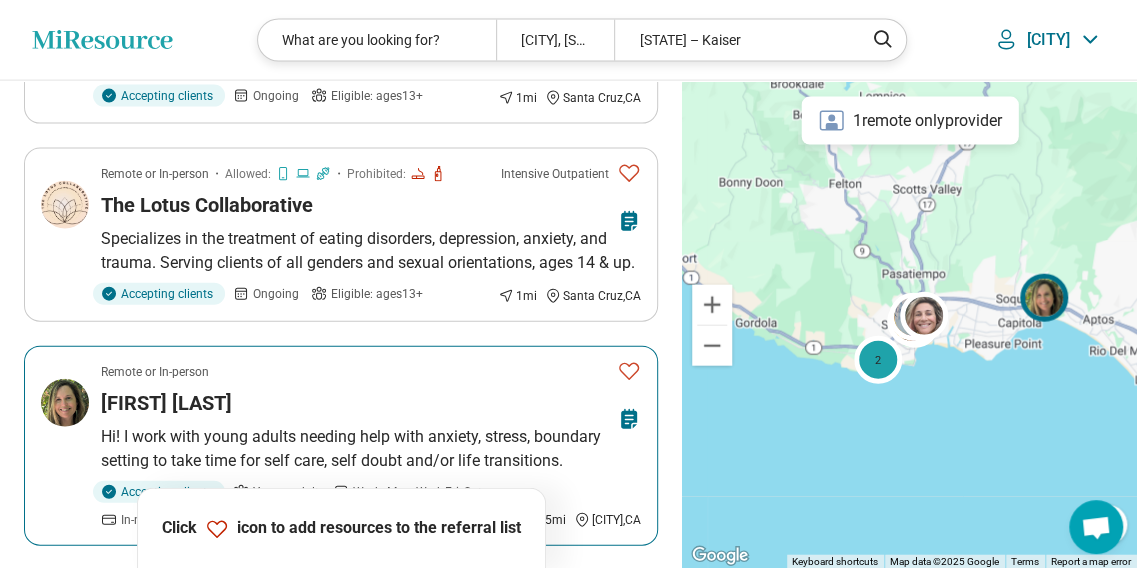 click 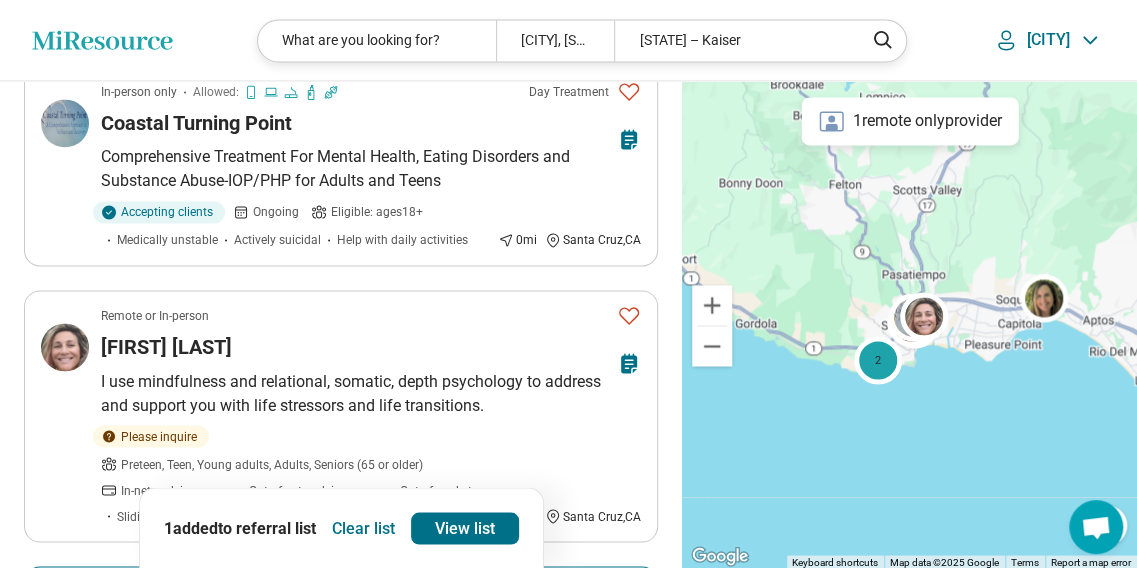 scroll, scrollTop: 1319, scrollLeft: 0, axis: vertical 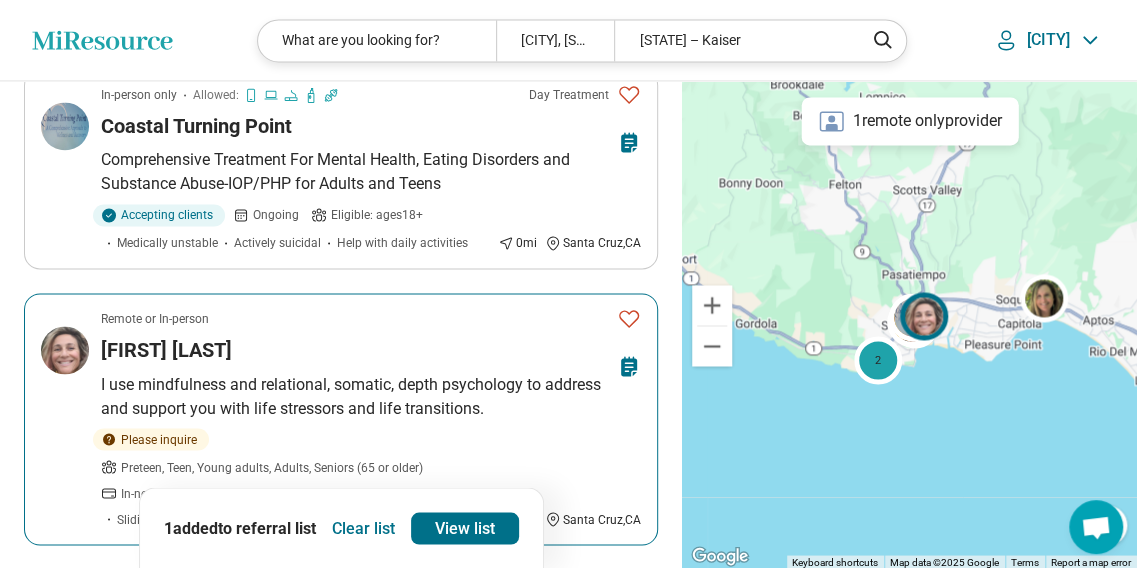 click 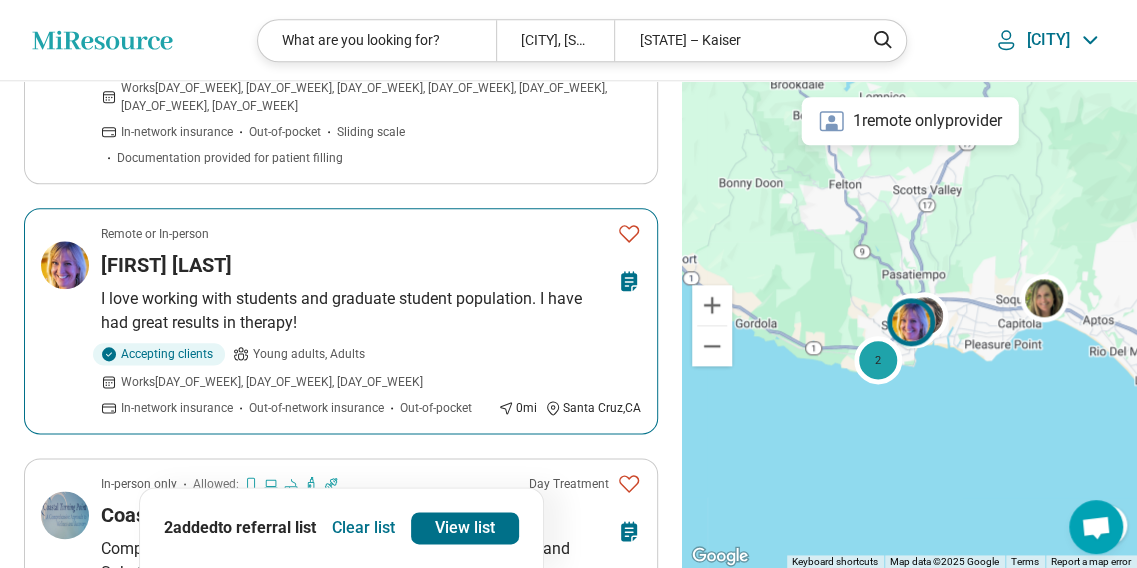 scroll, scrollTop: 928, scrollLeft: 0, axis: vertical 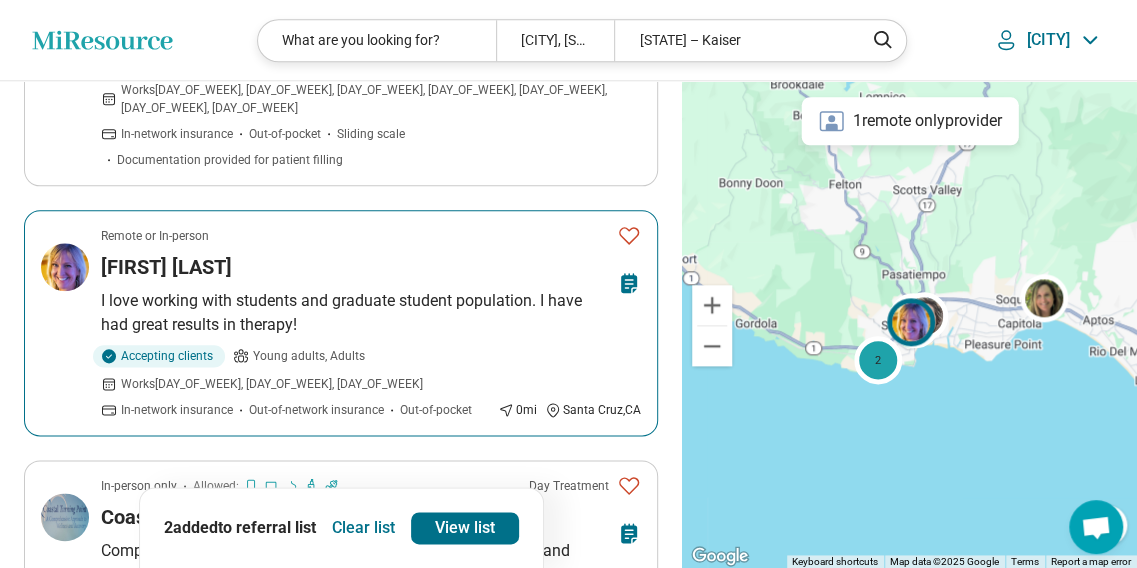click 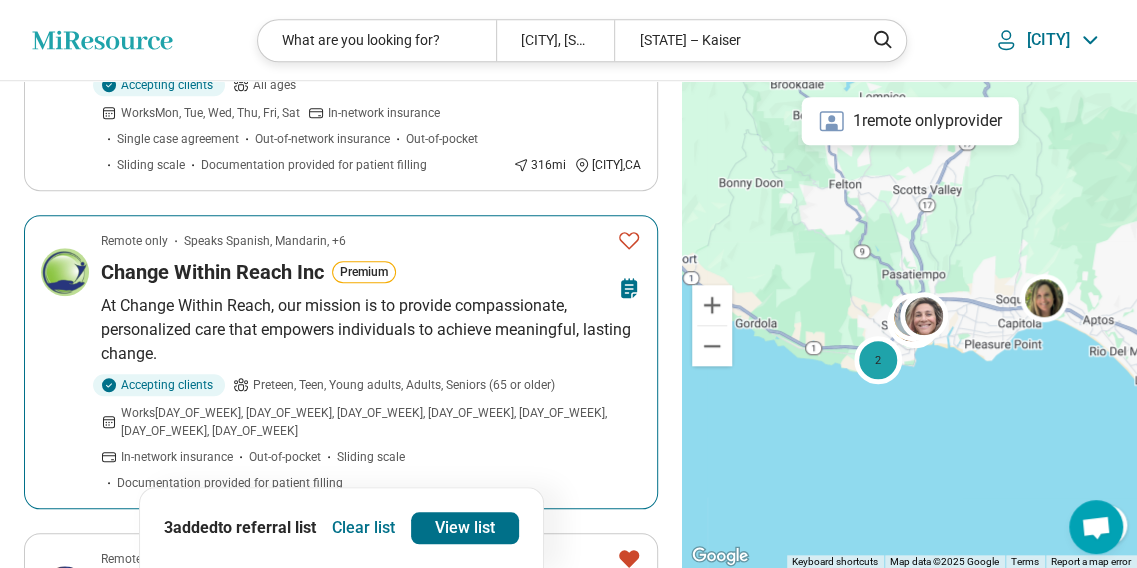 scroll, scrollTop: 603, scrollLeft: 0, axis: vertical 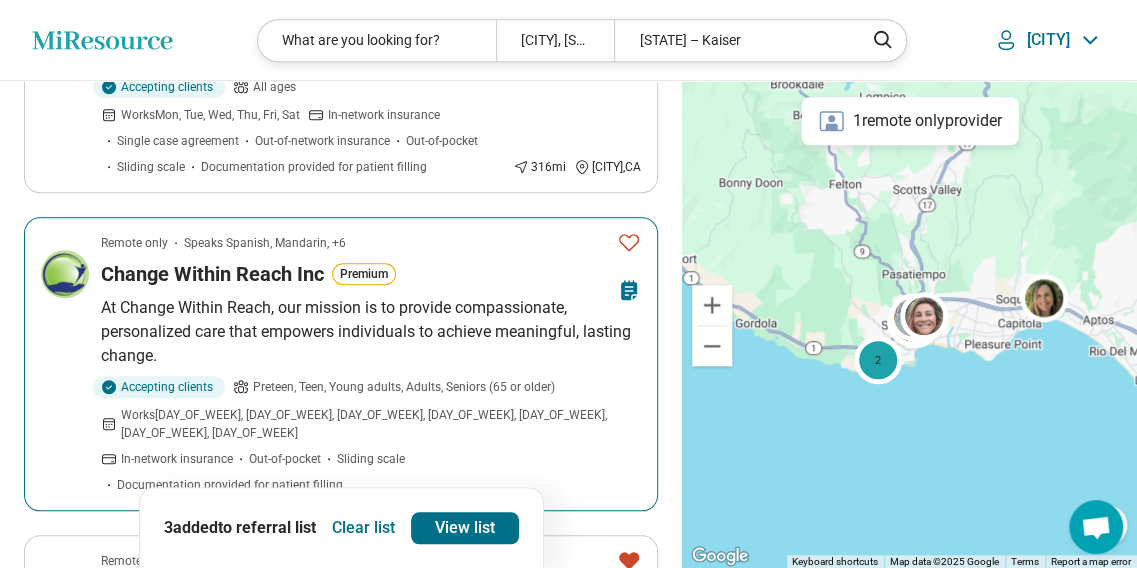 click 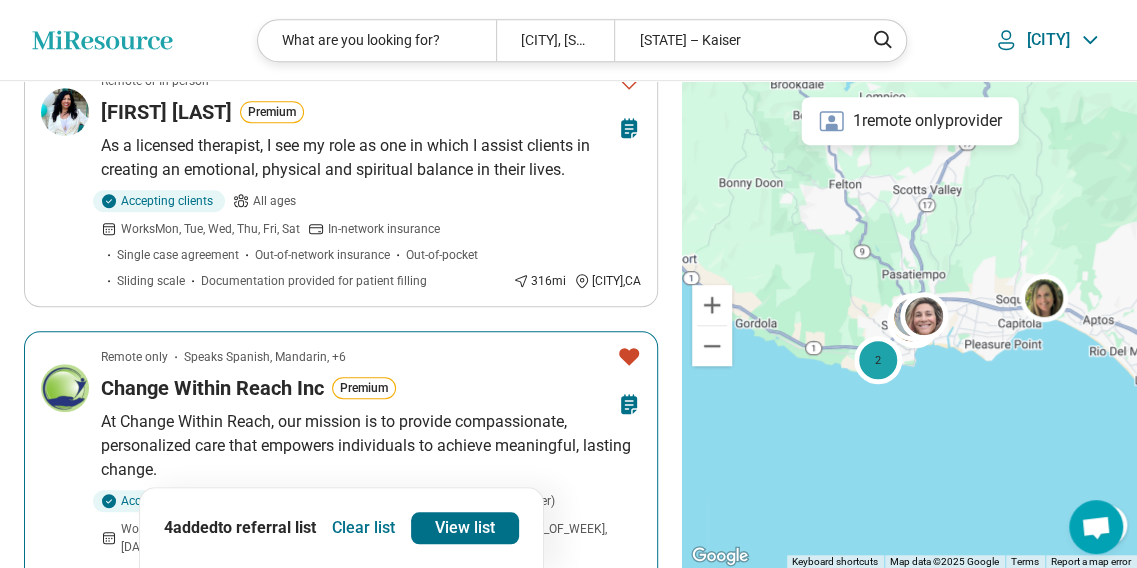 scroll, scrollTop: 451, scrollLeft: 0, axis: vertical 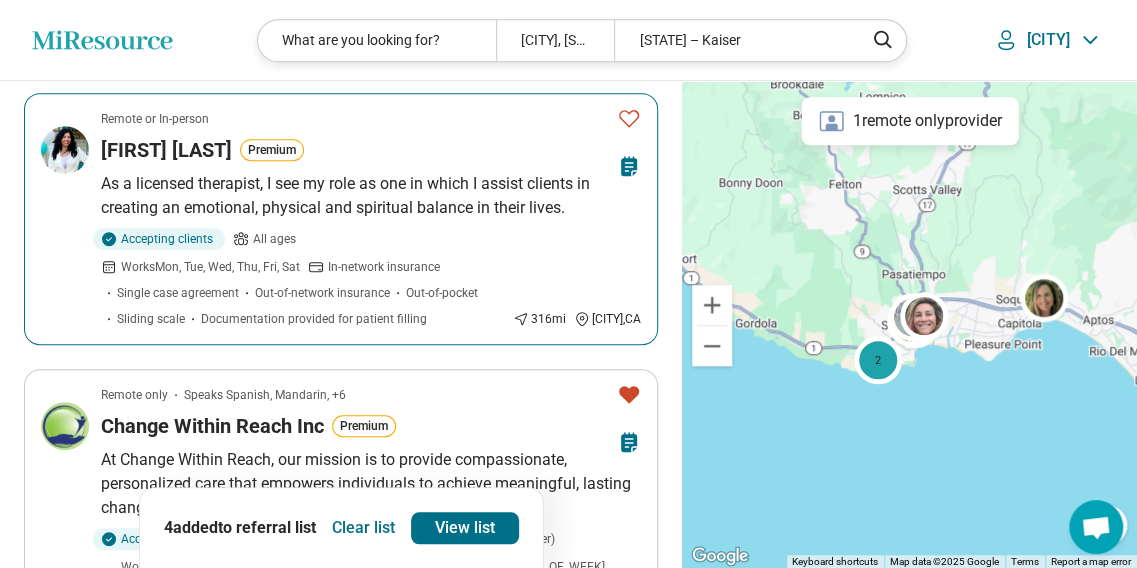 click 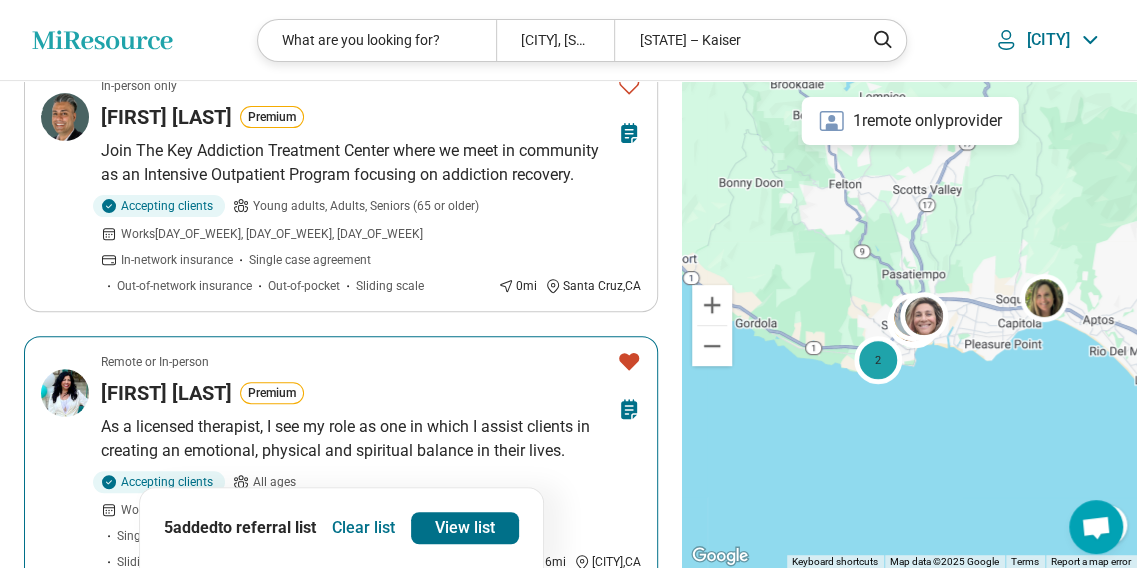 scroll, scrollTop: 203, scrollLeft: 0, axis: vertical 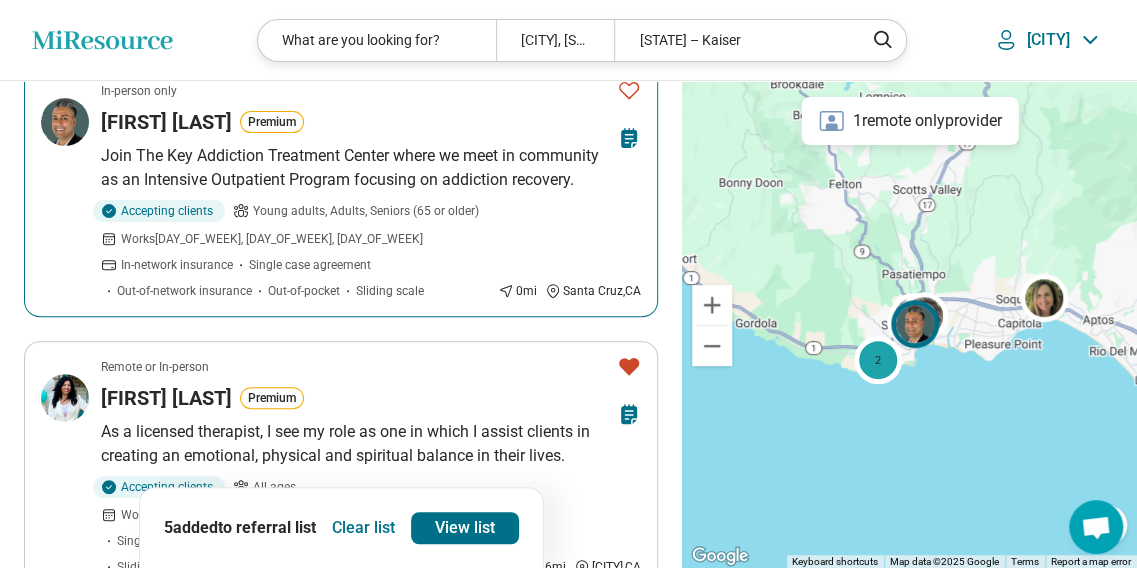 click 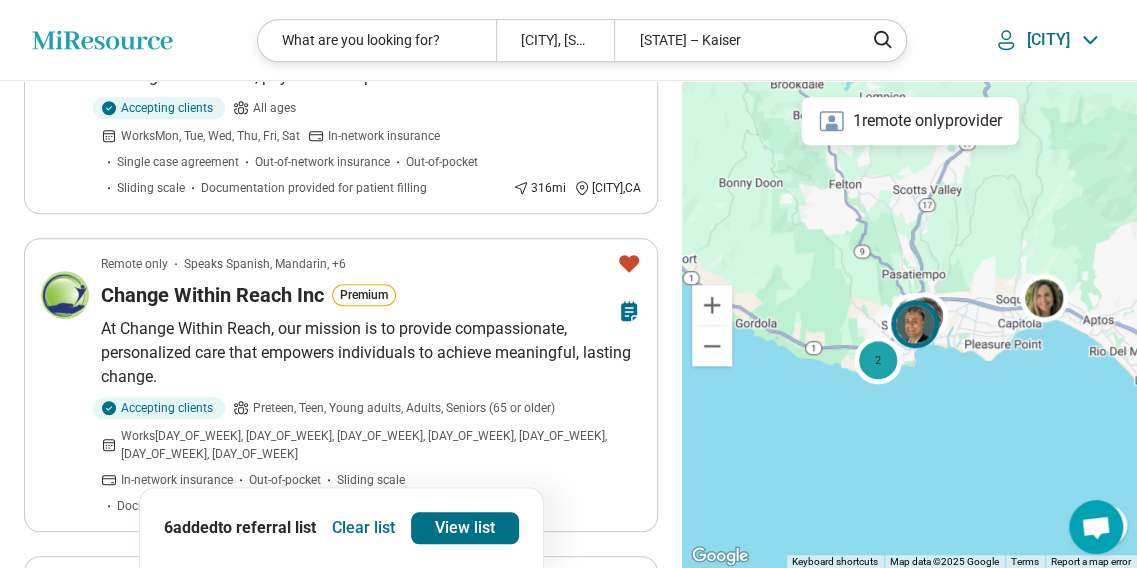 scroll, scrollTop: 587, scrollLeft: 0, axis: vertical 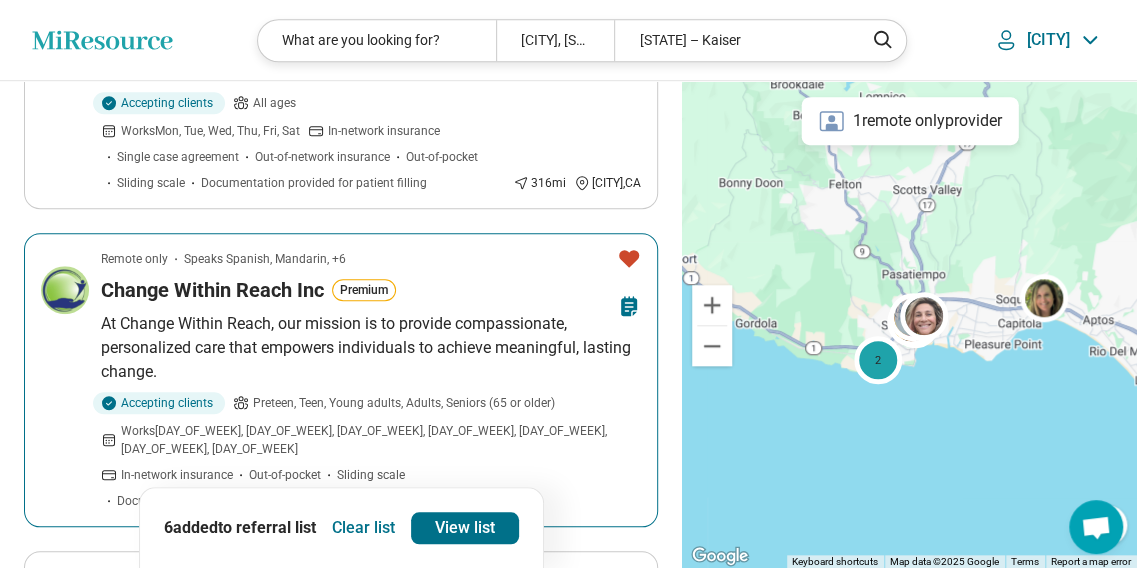 click 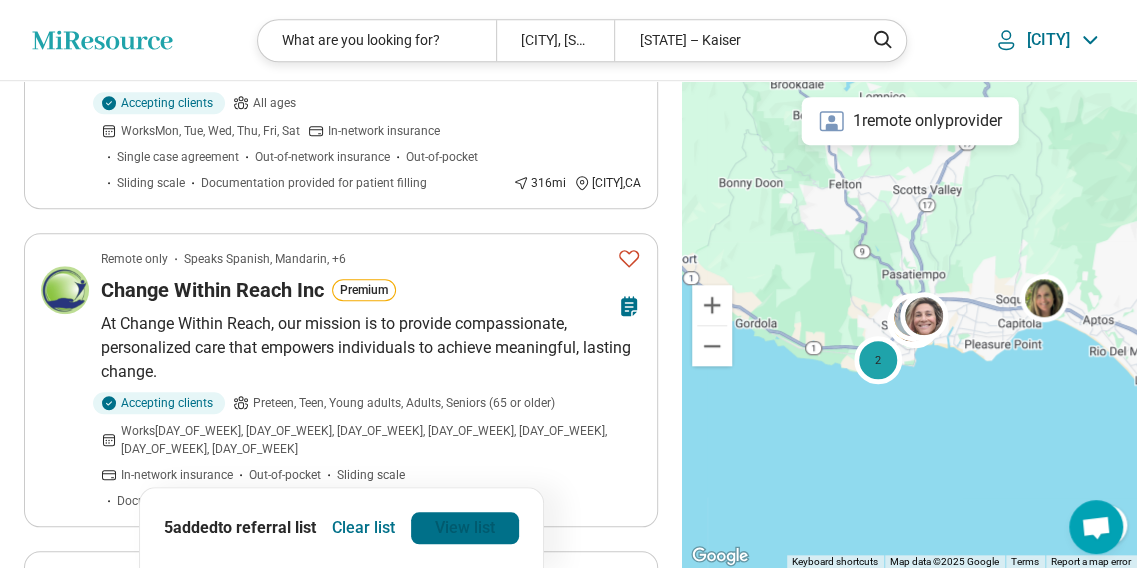 click on "View list" at bounding box center [465, 528] 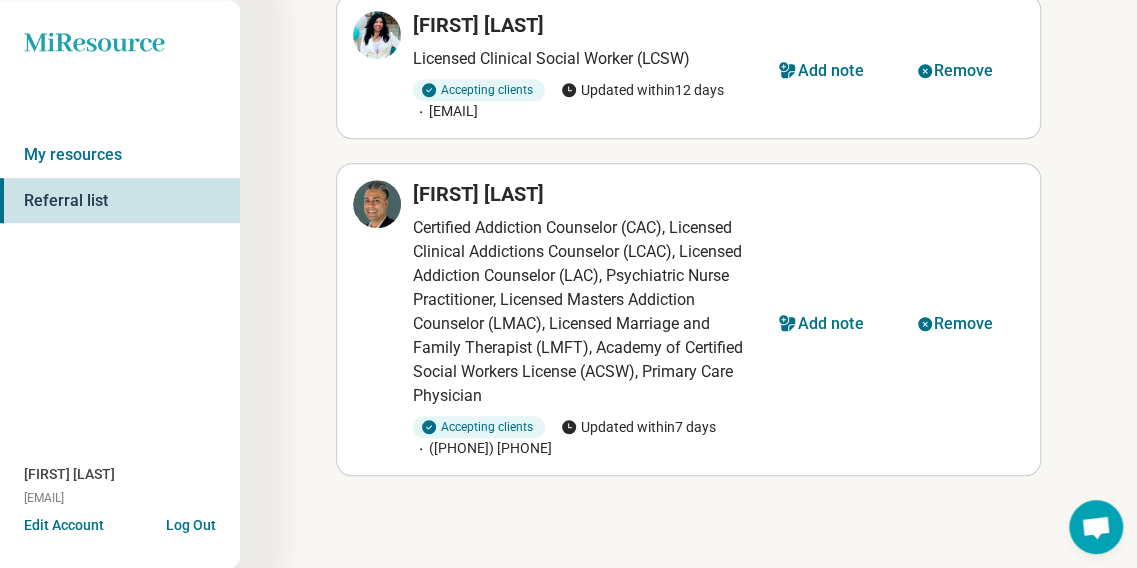 scroll, scrollTop: 0, scrollLeft: 0, axis: both 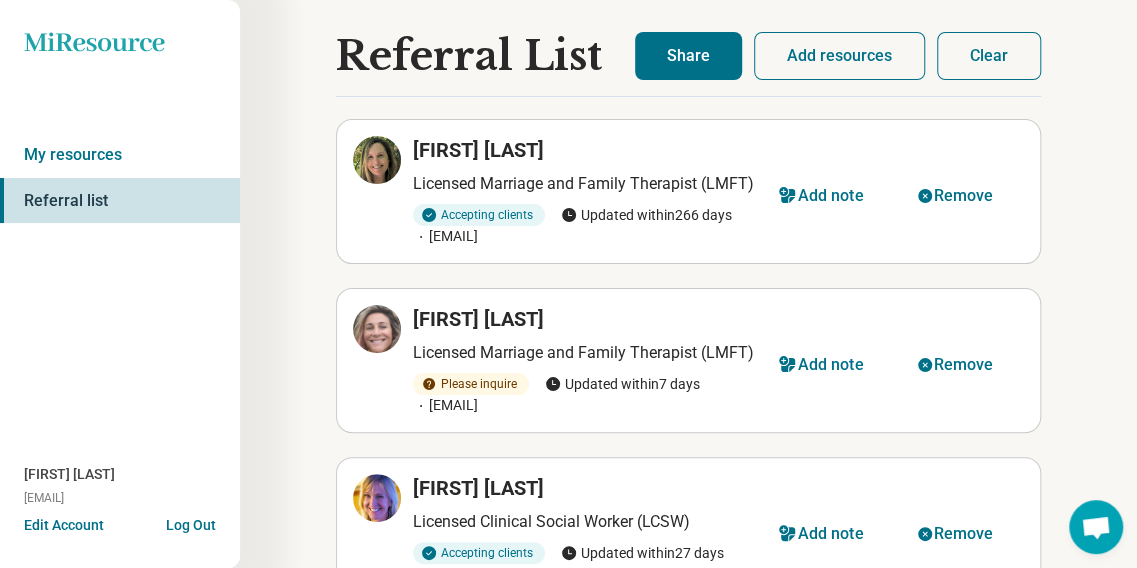 click on "Share" at bounding box center (688, 56) 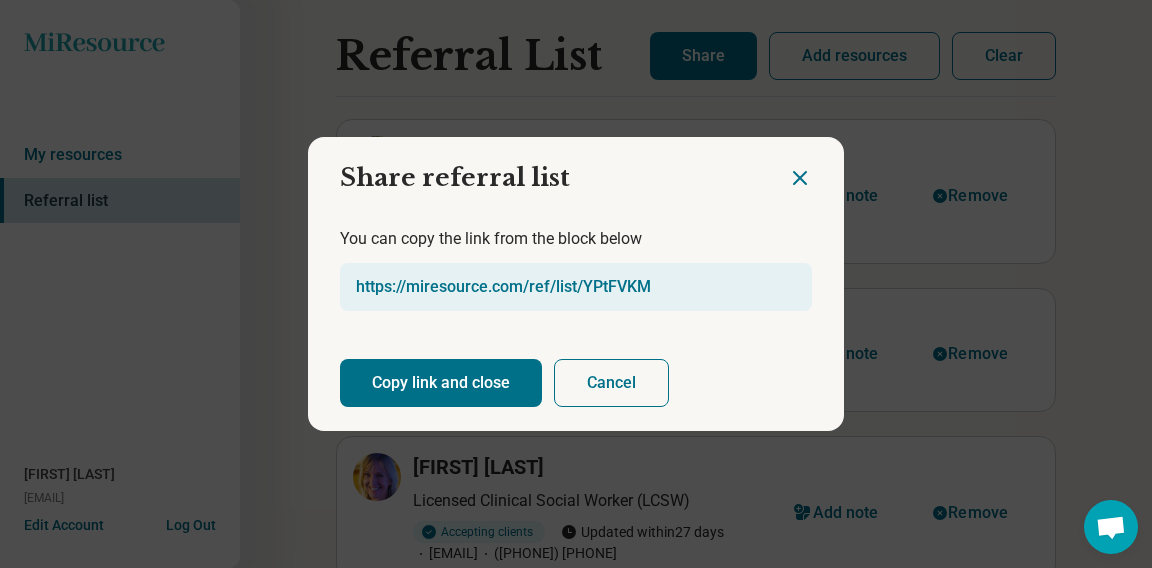 click on "Copy link and close" at bounding box center [441, 383] 